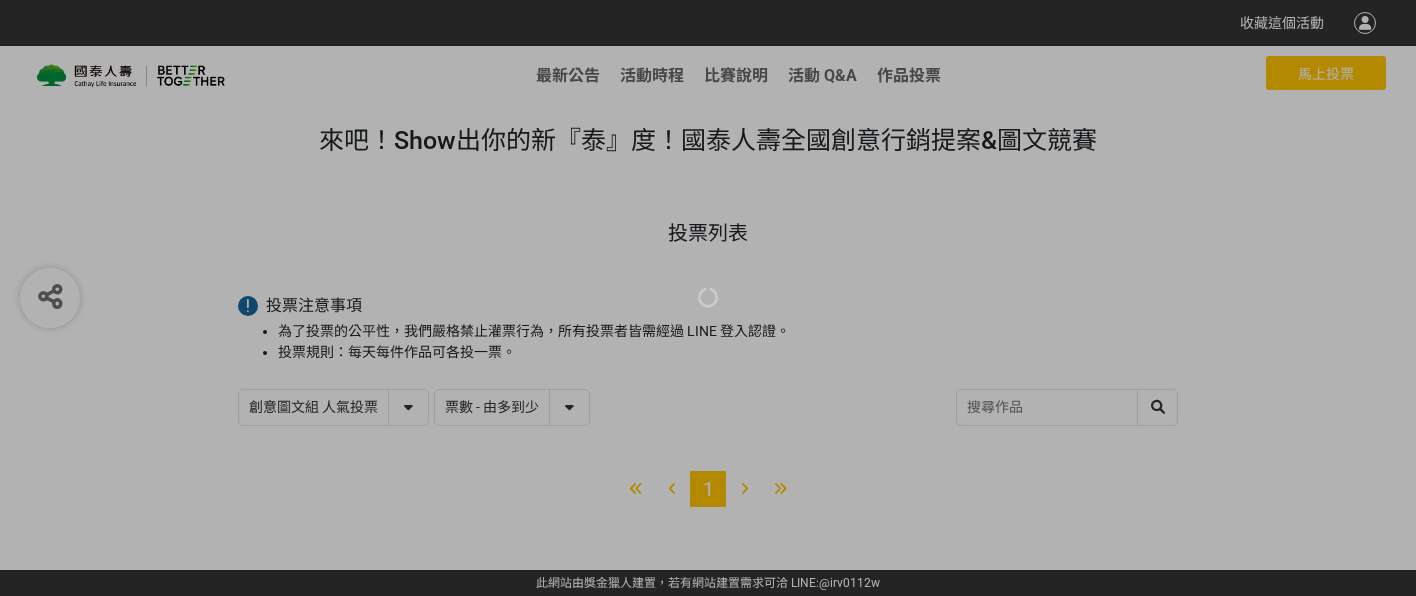 select on "vote" 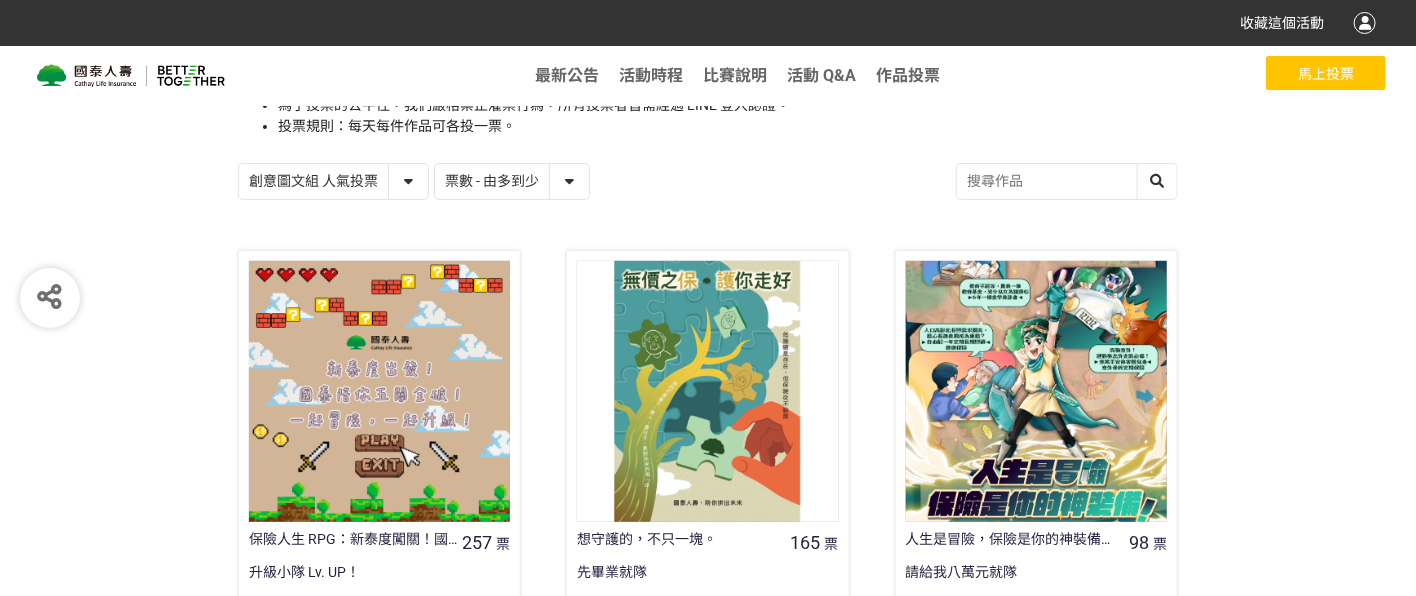 scroll, scrollTop: 340, scrollLeft: 0, axis: vertical 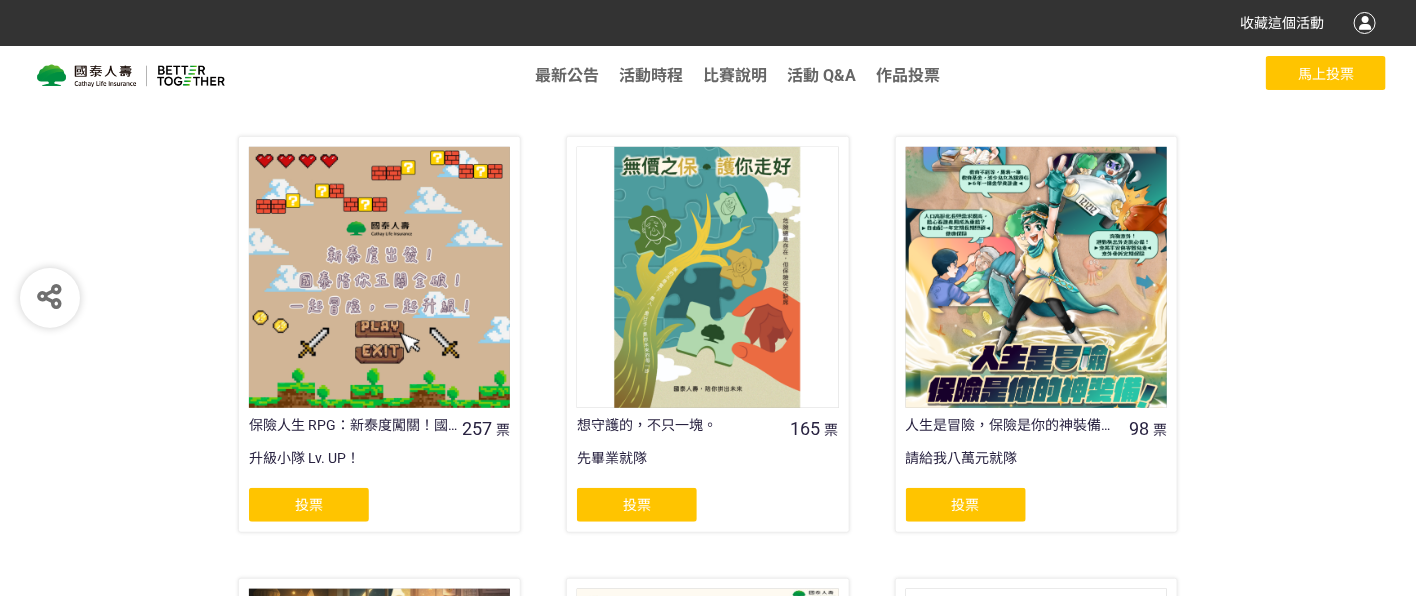 click on "投票" 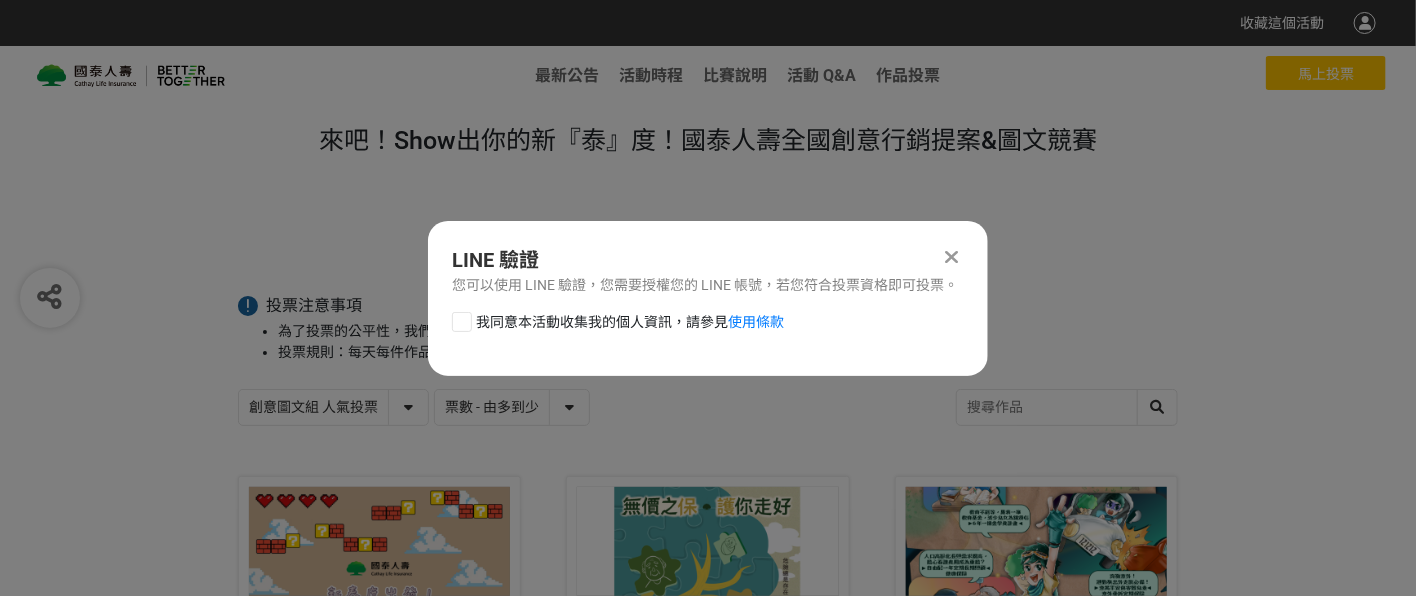 click on "我同意本活動收集我的個人資訊，請參見  使用條款" at bounding box center [630, 322] 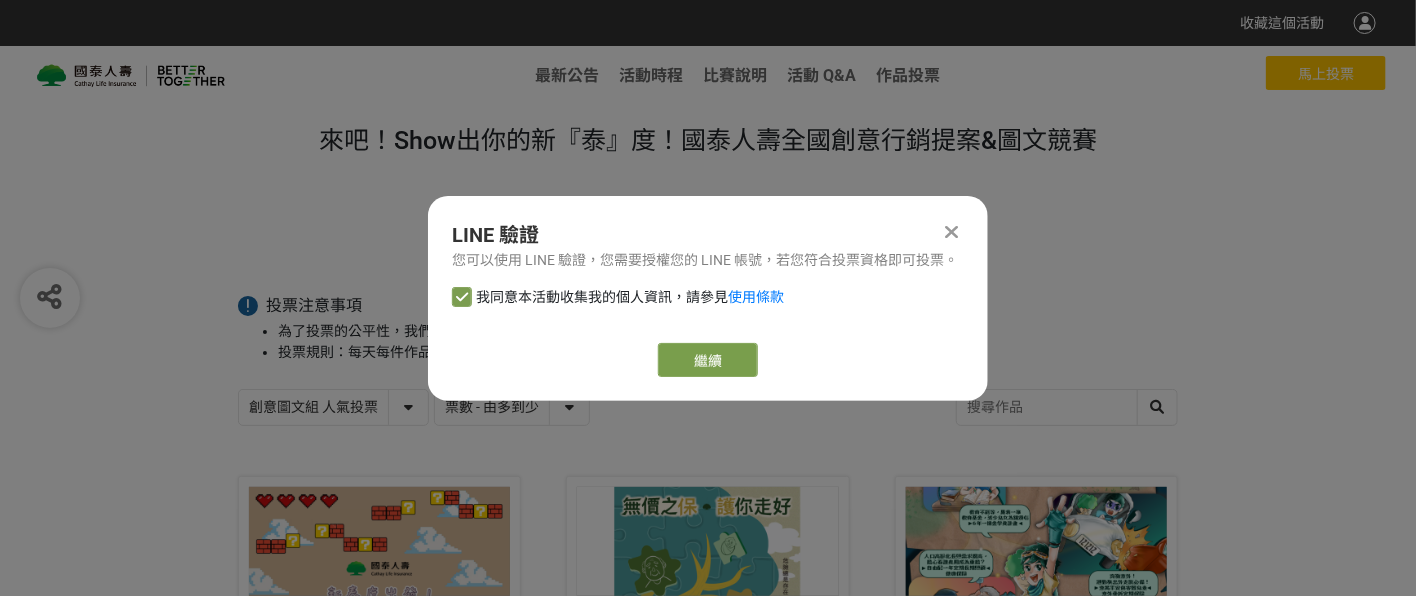 click on "繼續" at bounding box center (708, 360) 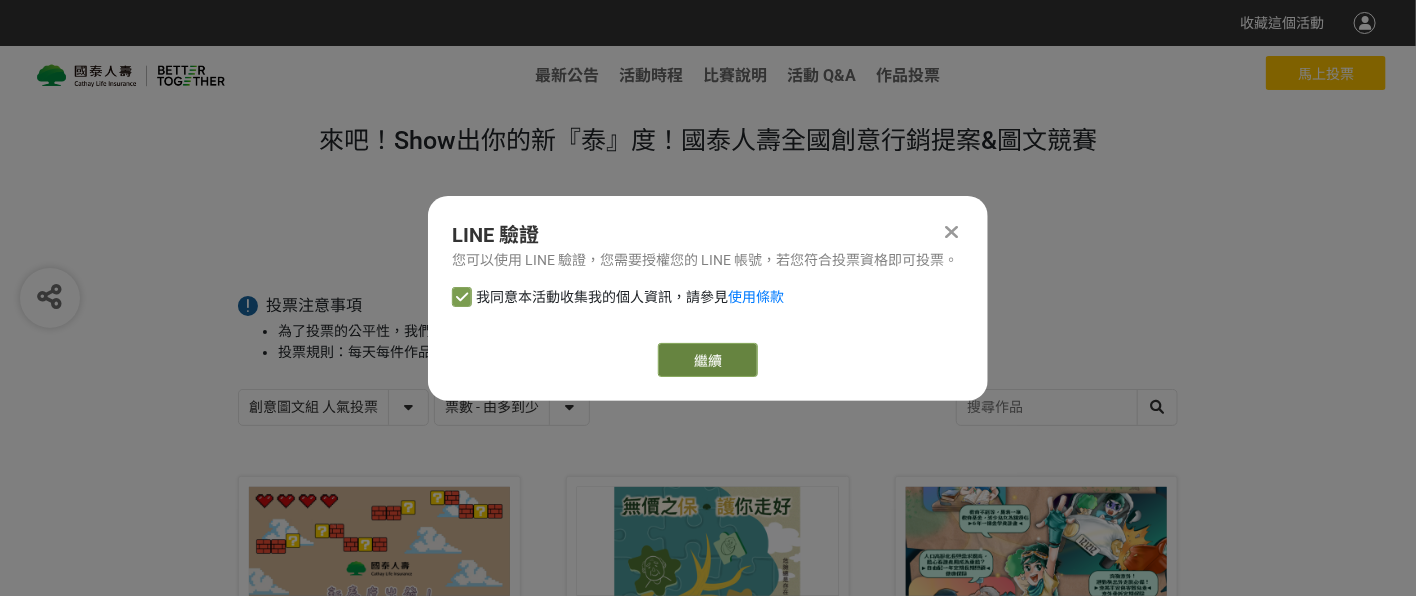 click on "繼續" at bounding box center (708, 360) 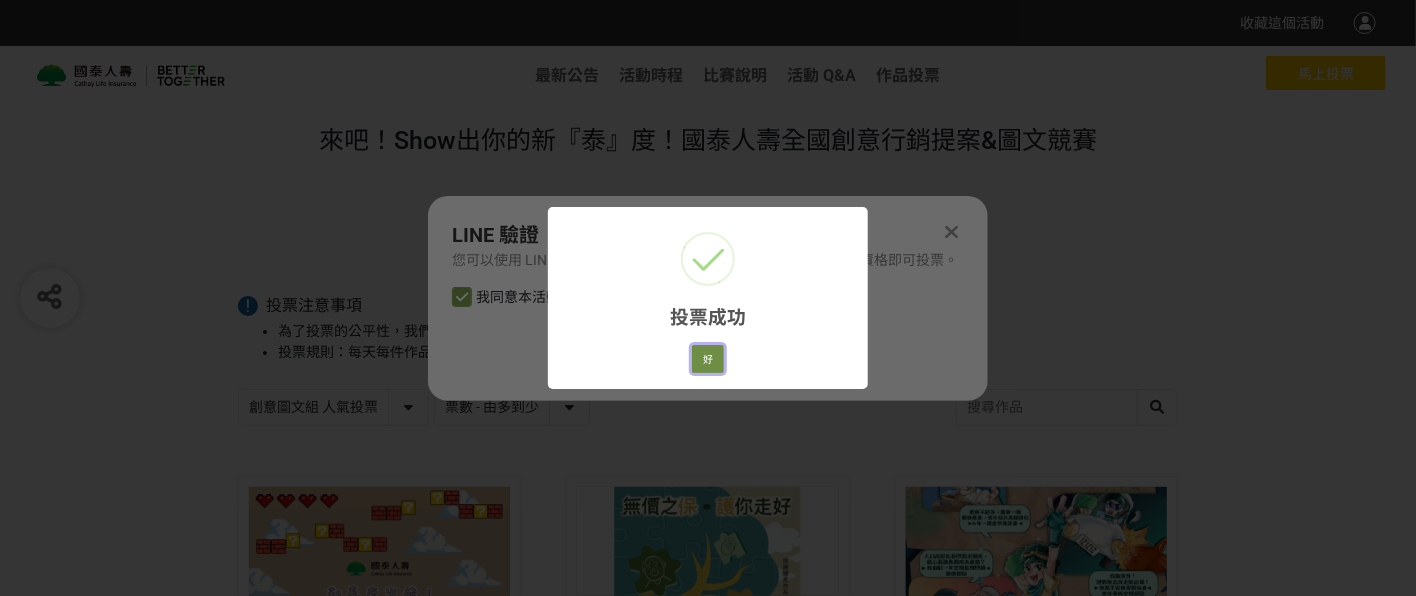 click on "好" at bounding box center (708, 359) 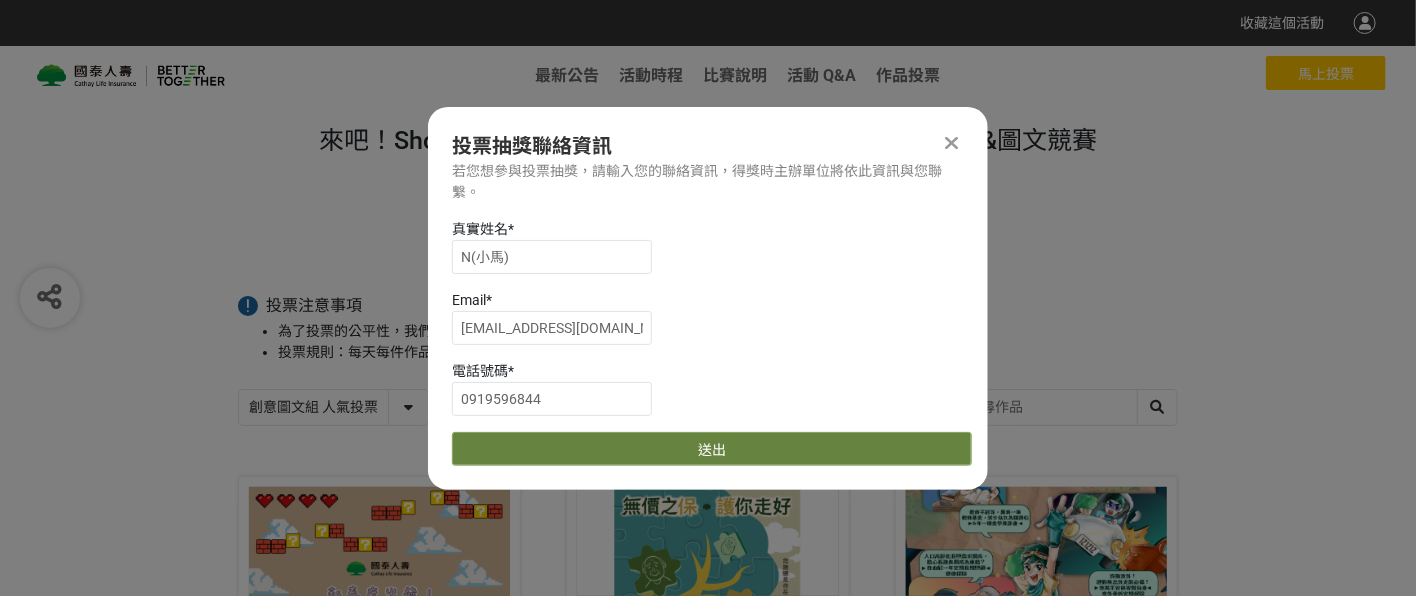 click on "送出" at bounding box center (712, 449) 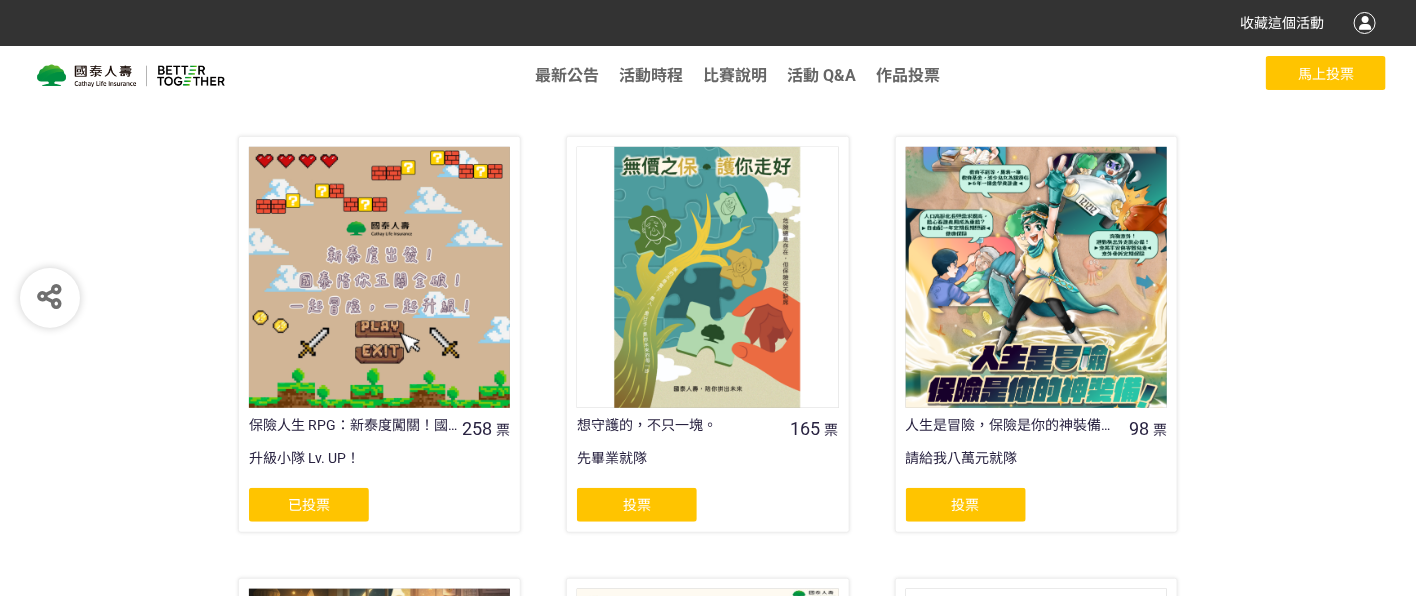 scroll, scrollTop: 226, scrollLeft: 0, axis: vertical 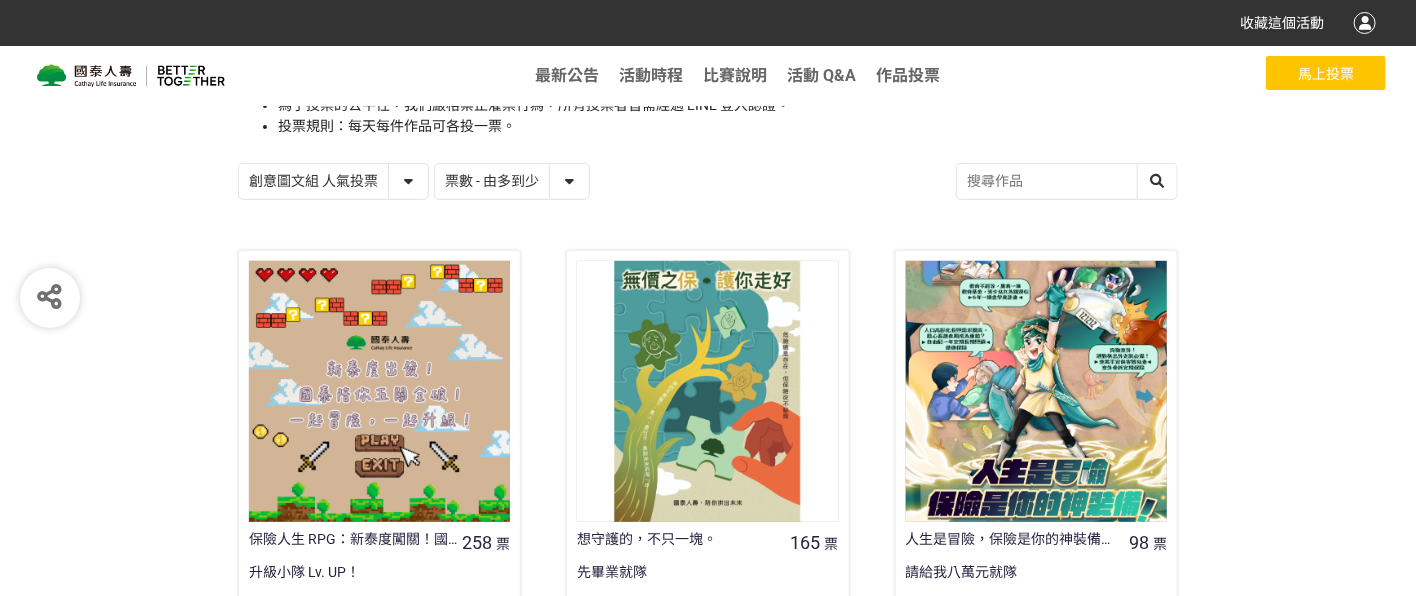 click on "創意圖文組 人氣投票 行銷提案組 人氣投票" at bounding box center (333, 181) 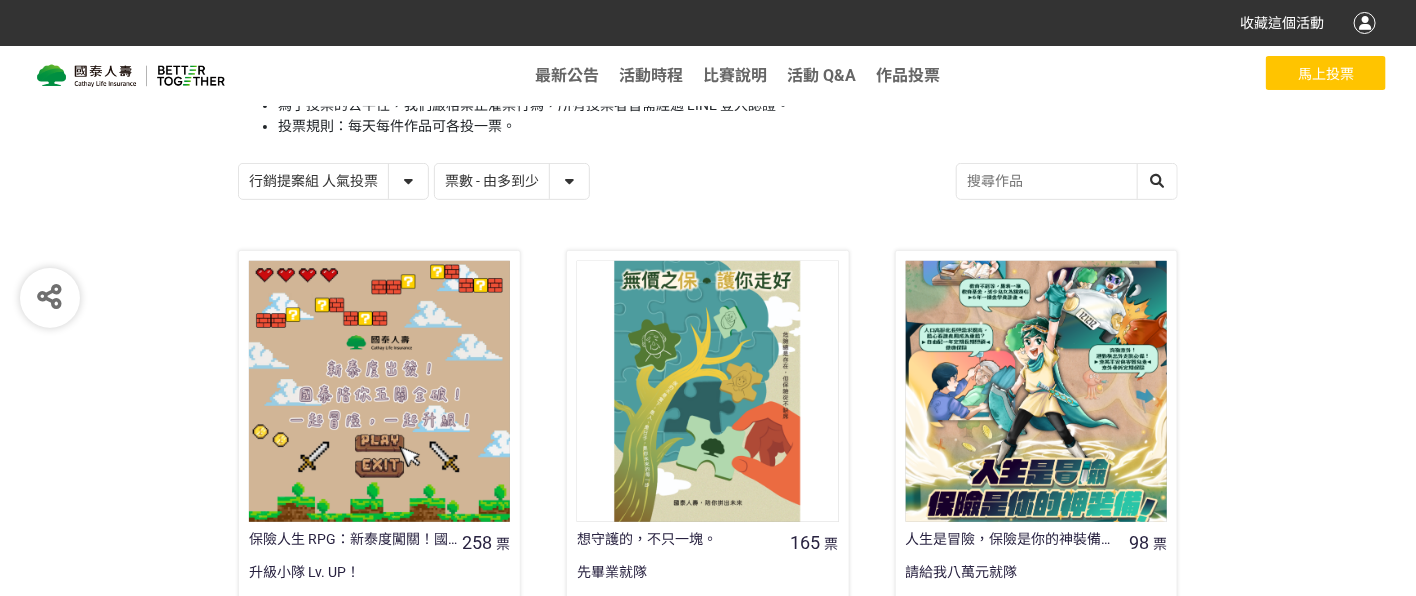 click on "行銷提案組 人氣投票" 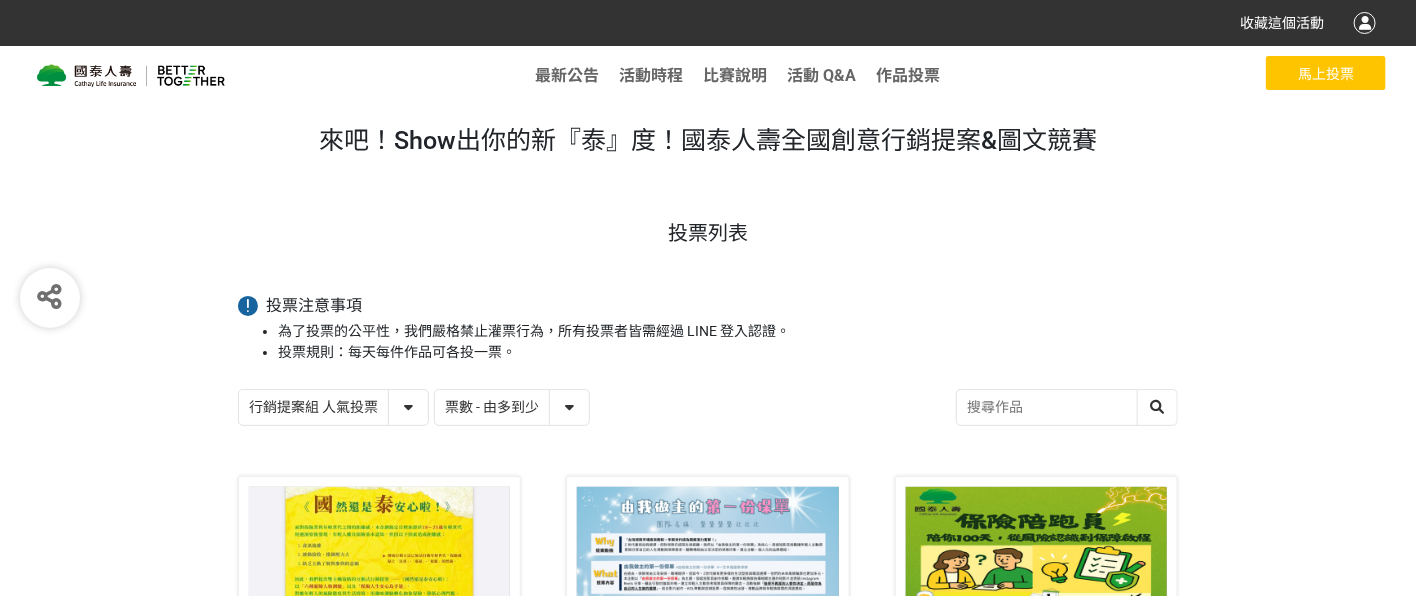 scroll, scrollTop: 453, scrollLeft: 0, axis: vertical 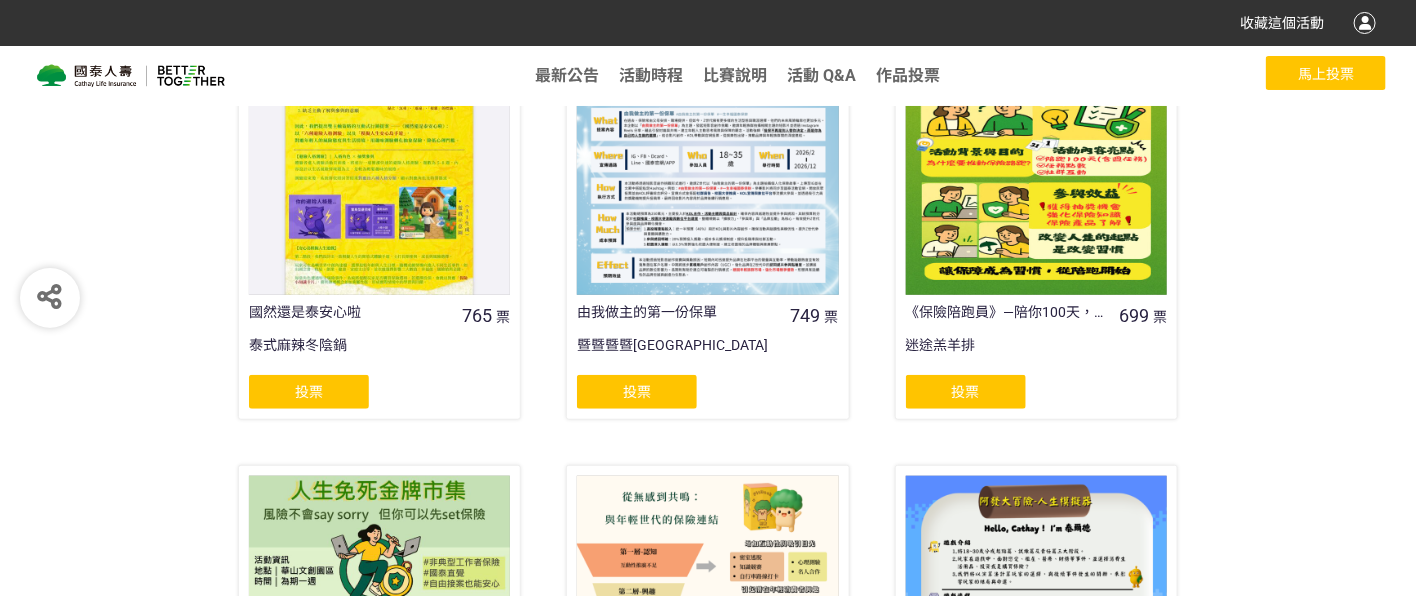 click on "投票" at bounding box center [309, 392] 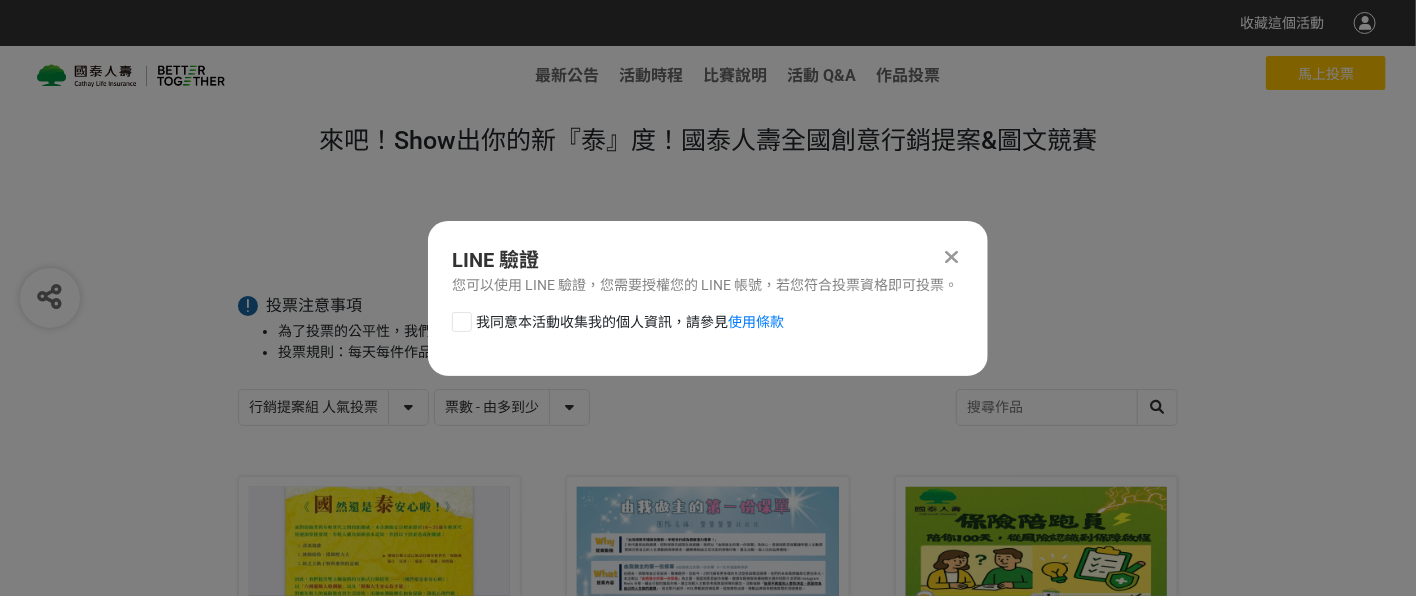 click on "我同意本活動收集我的個人資訊，請參見  使用條款" at bounding box center [630, 322] 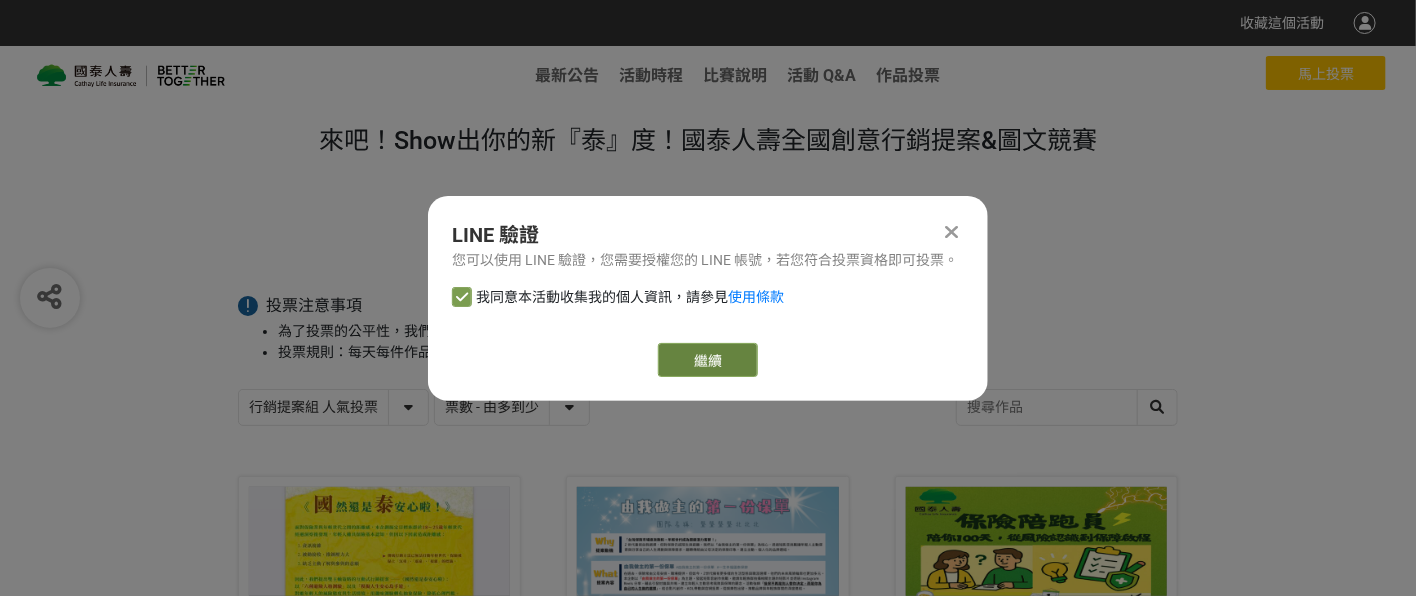 click on "繼續" at bounding box center (708, 360) 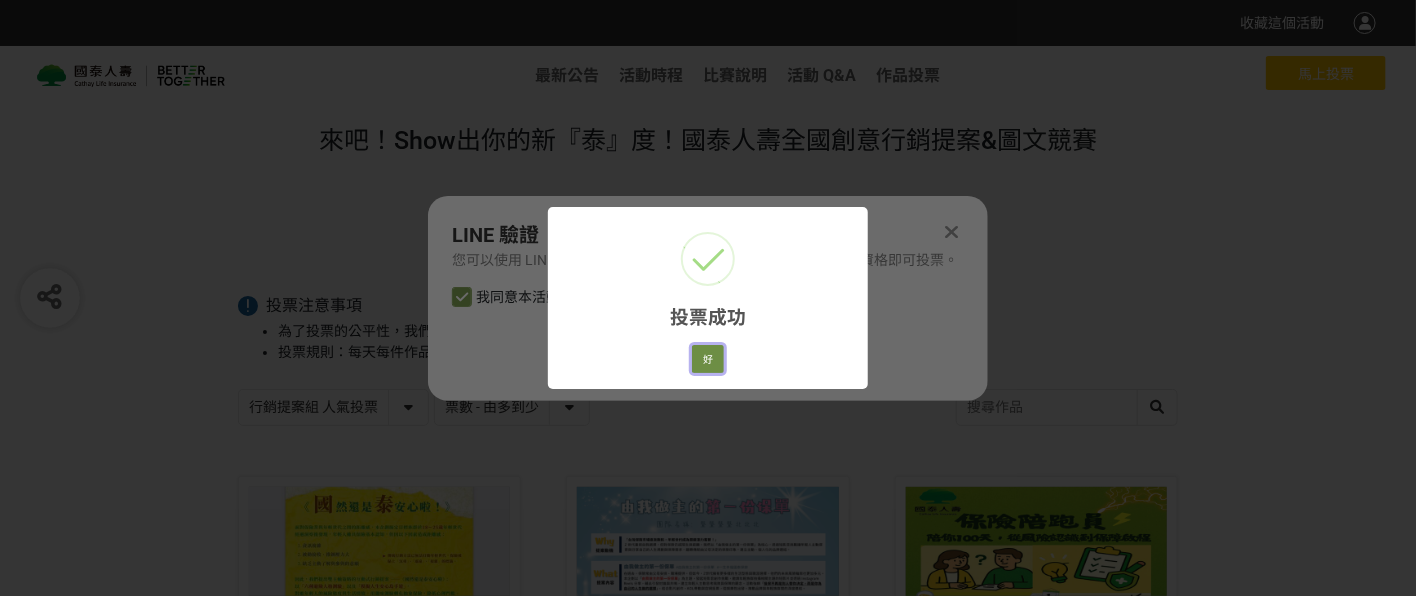 click on "好" at bounding box center (708, 359) 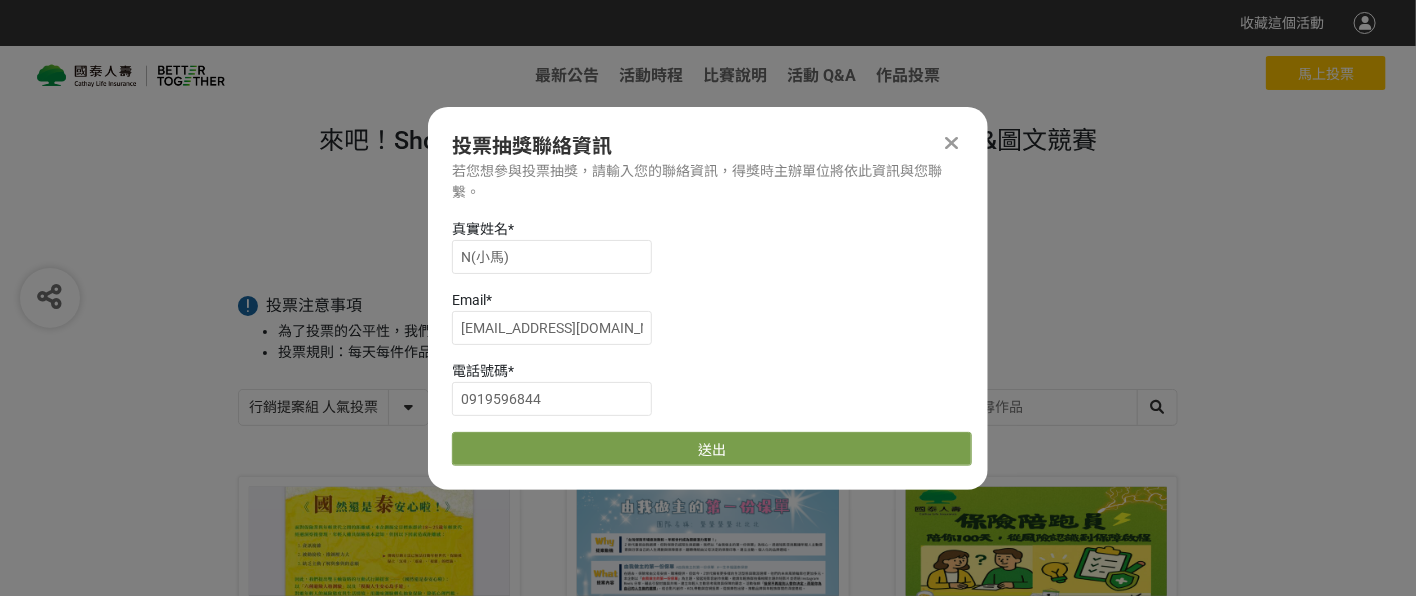 click on "真實姓名 * N([PERSON_NAME]) Email * [EMAIL_ADDRESS][DOMAIN_NAME] 電話號碼 * [PHONE_NUMBER] 送出" at bounding box center (708, 342) 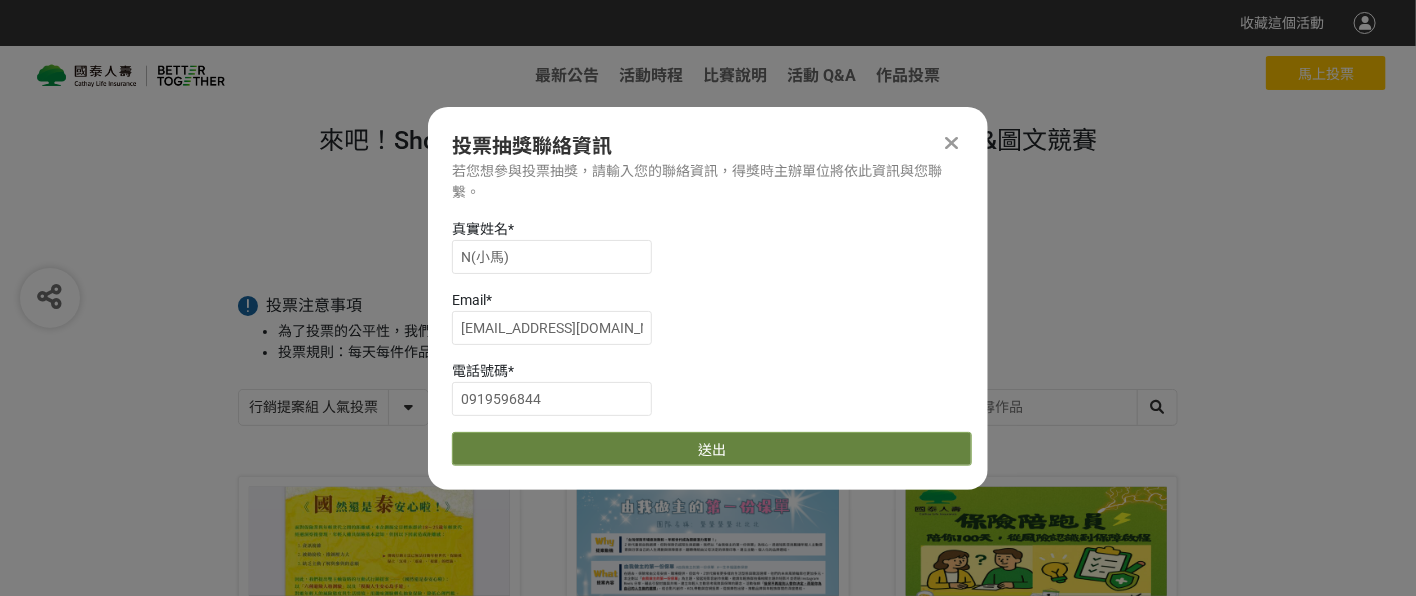 click on "送出" at bounding box center (712, 449) 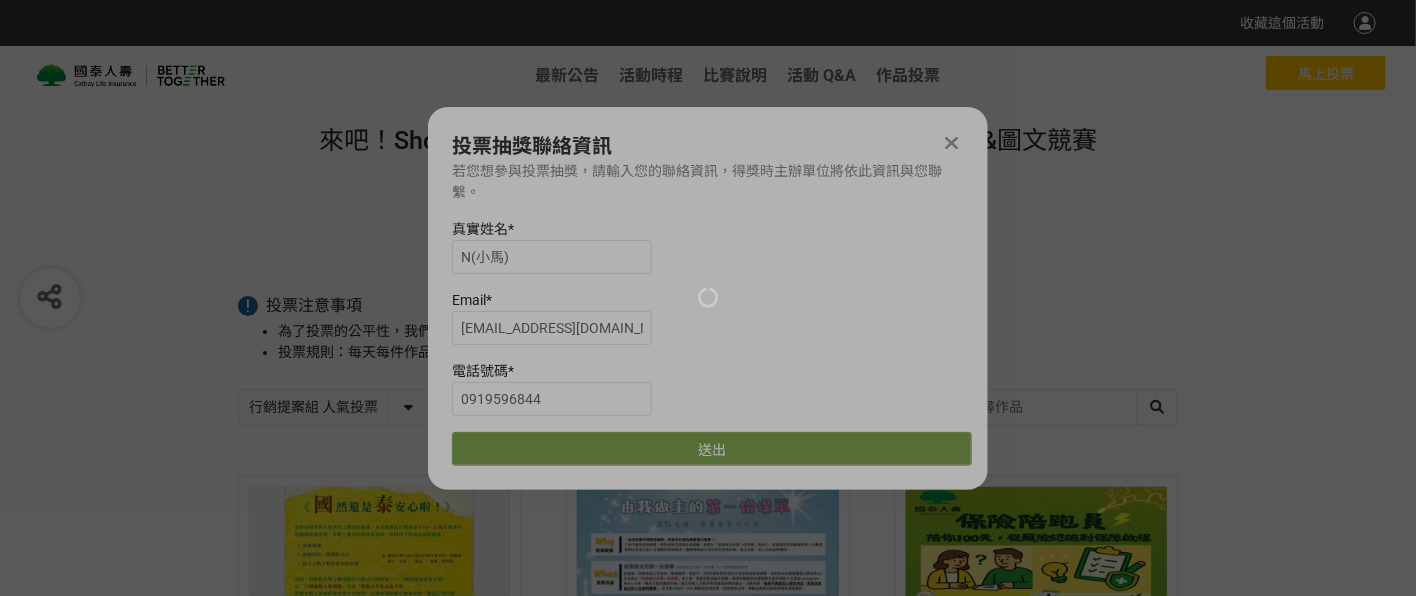 scroll, scrollTop: 452, scrollLeft: 0, axis: vertical 